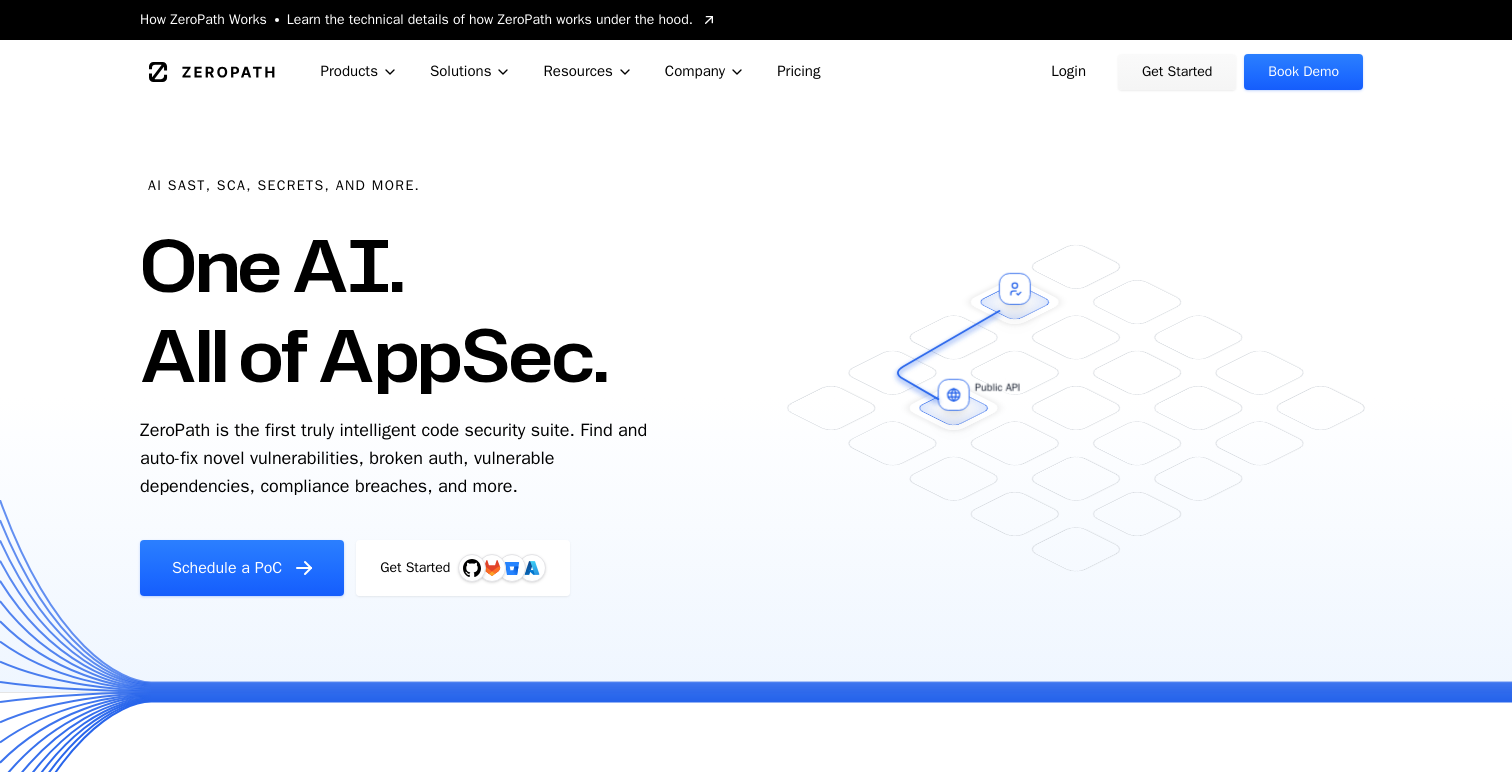 scroll, scrollTop: 0, scrollLeft: 0, axis: both 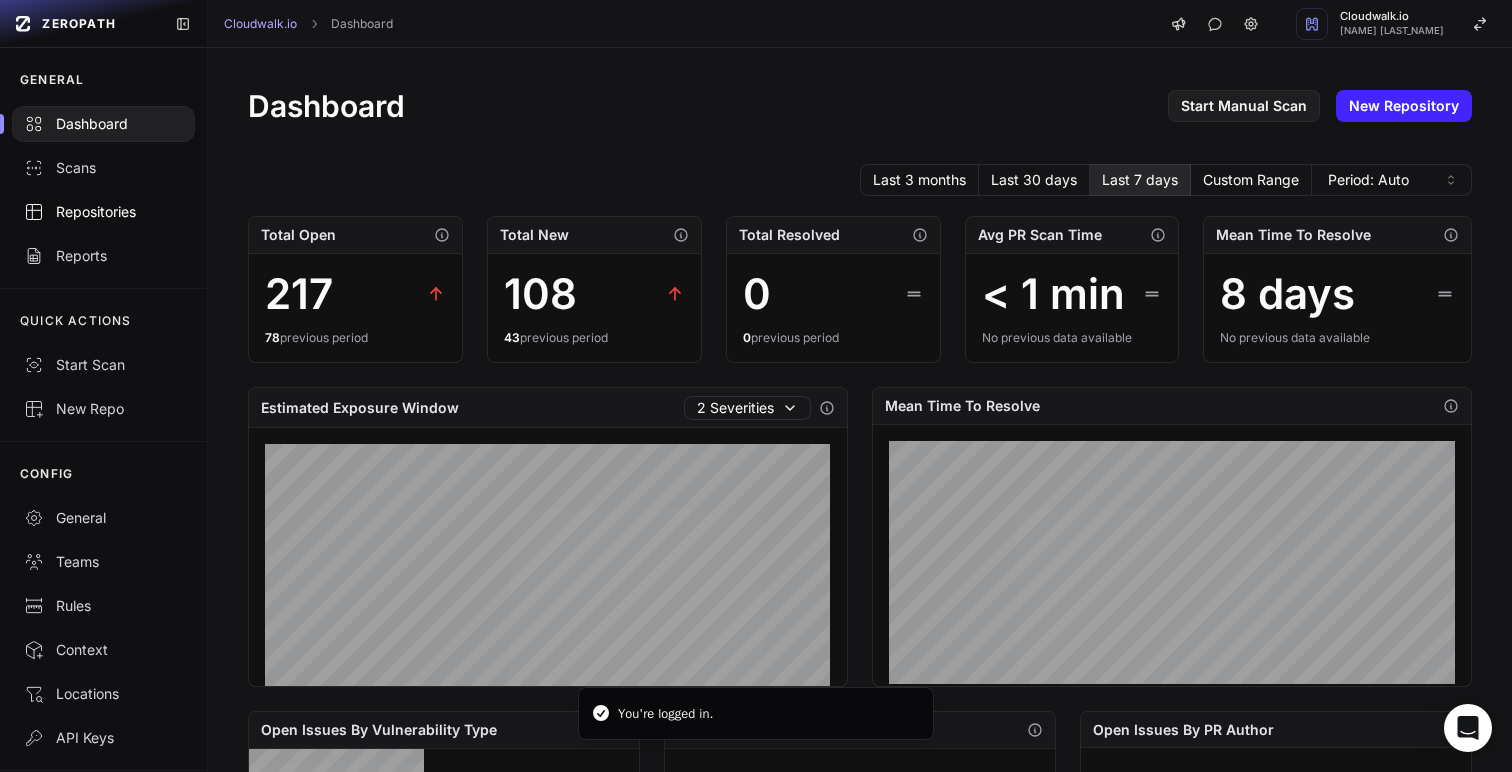 click on "Repositories" at bounding box center (103, 212) 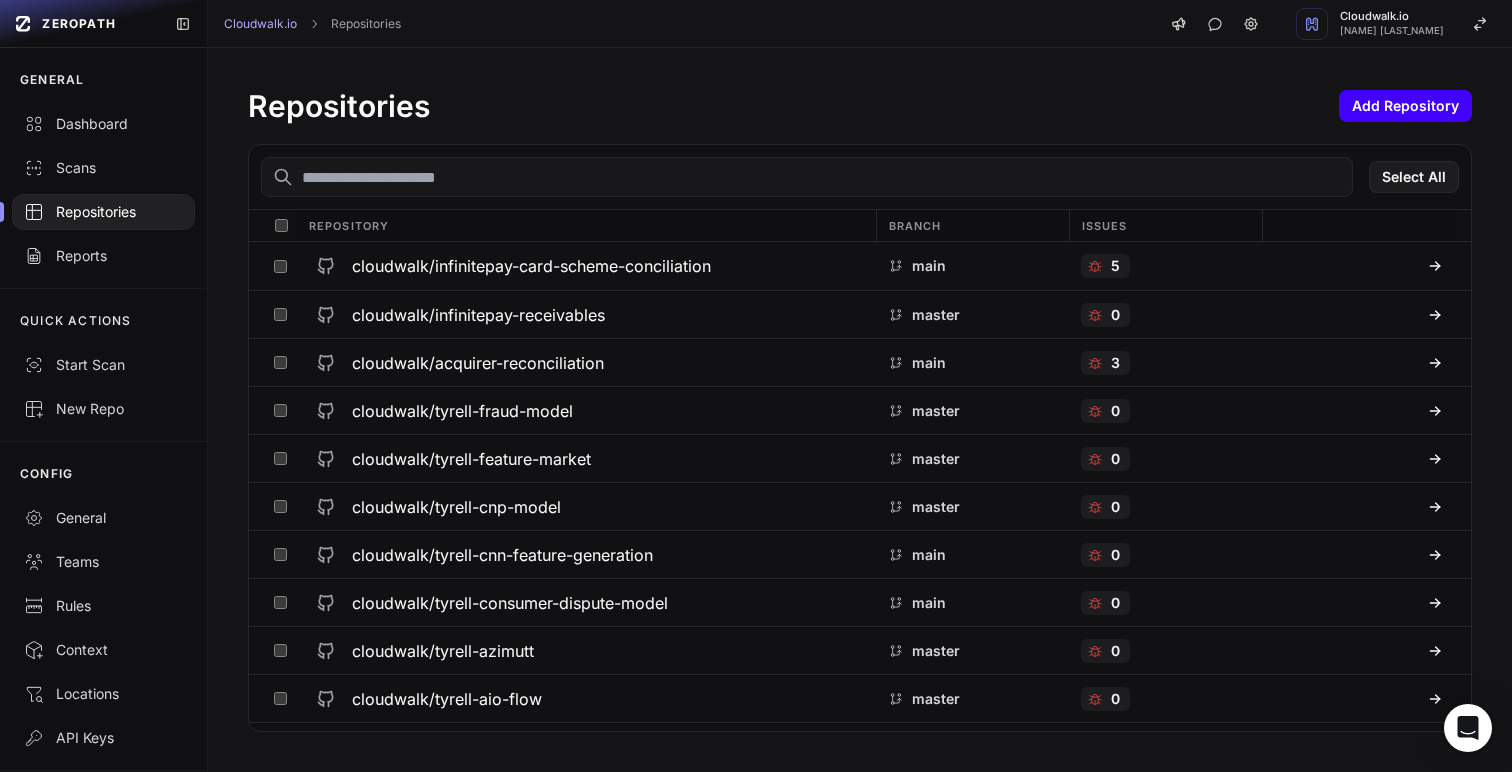 click on "Add Repository" at bounding box center (1405, 106) 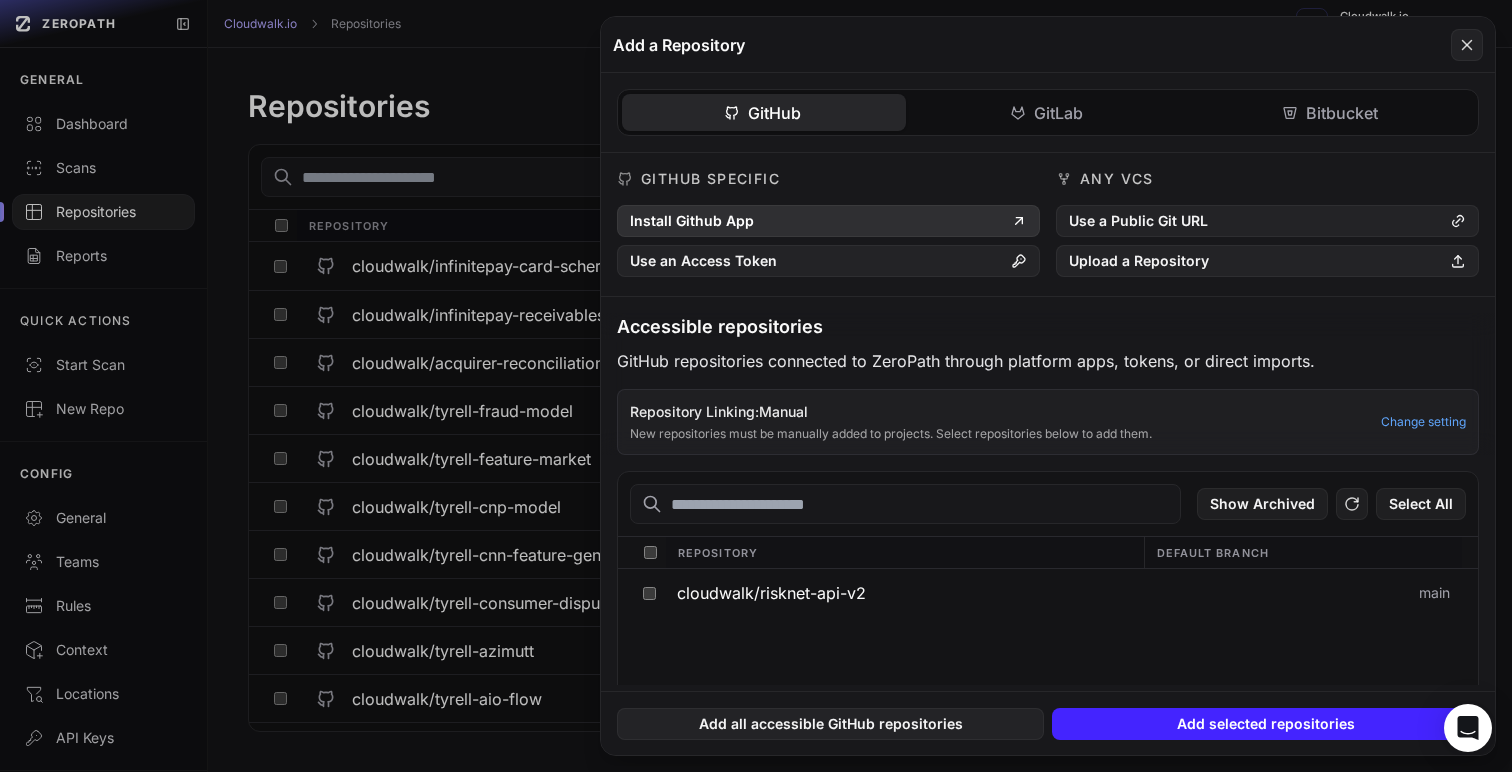 click on "Install Github App" at bounding box center (828, 221) 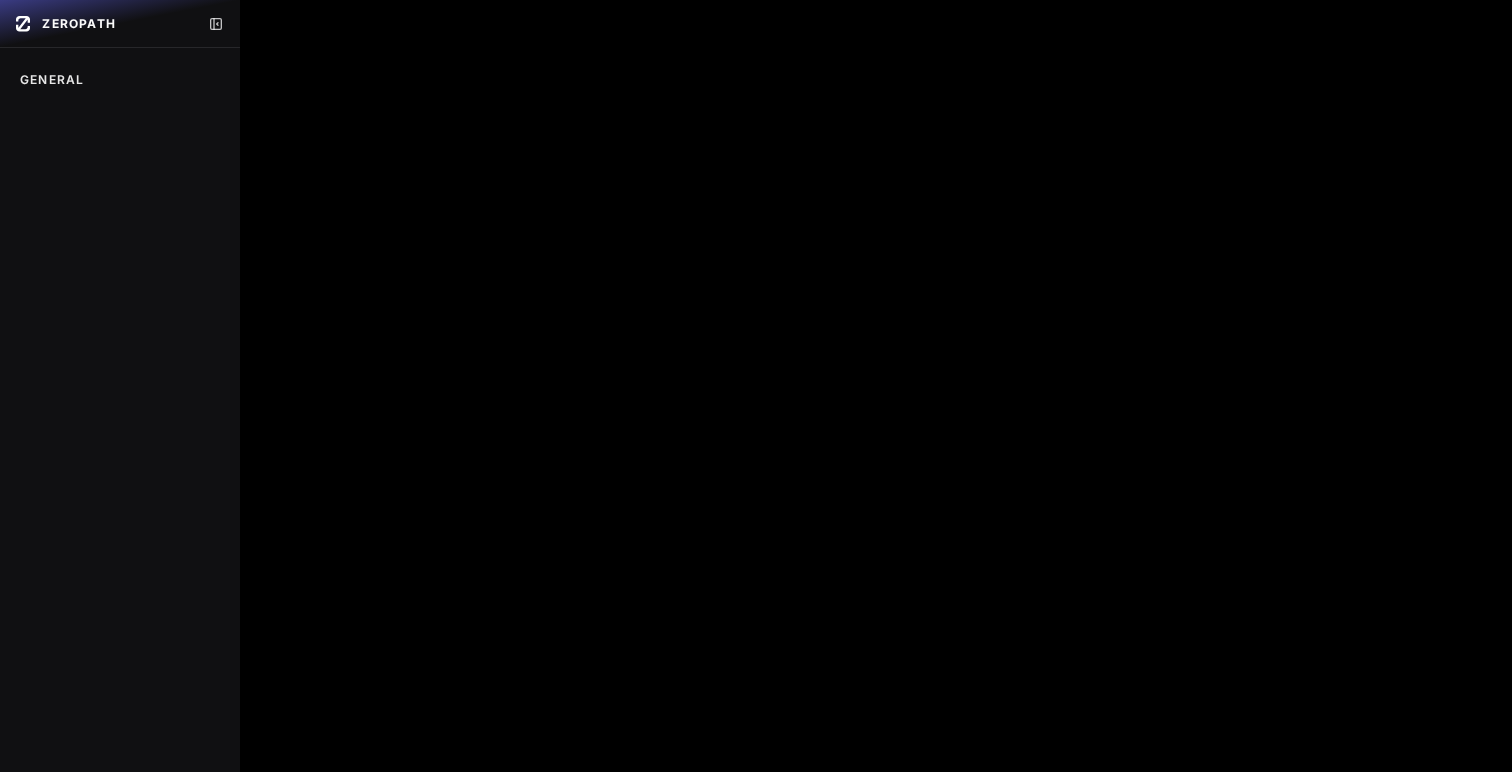 scroll, scrollTop: 0, scrollLeft: 0, axis: both 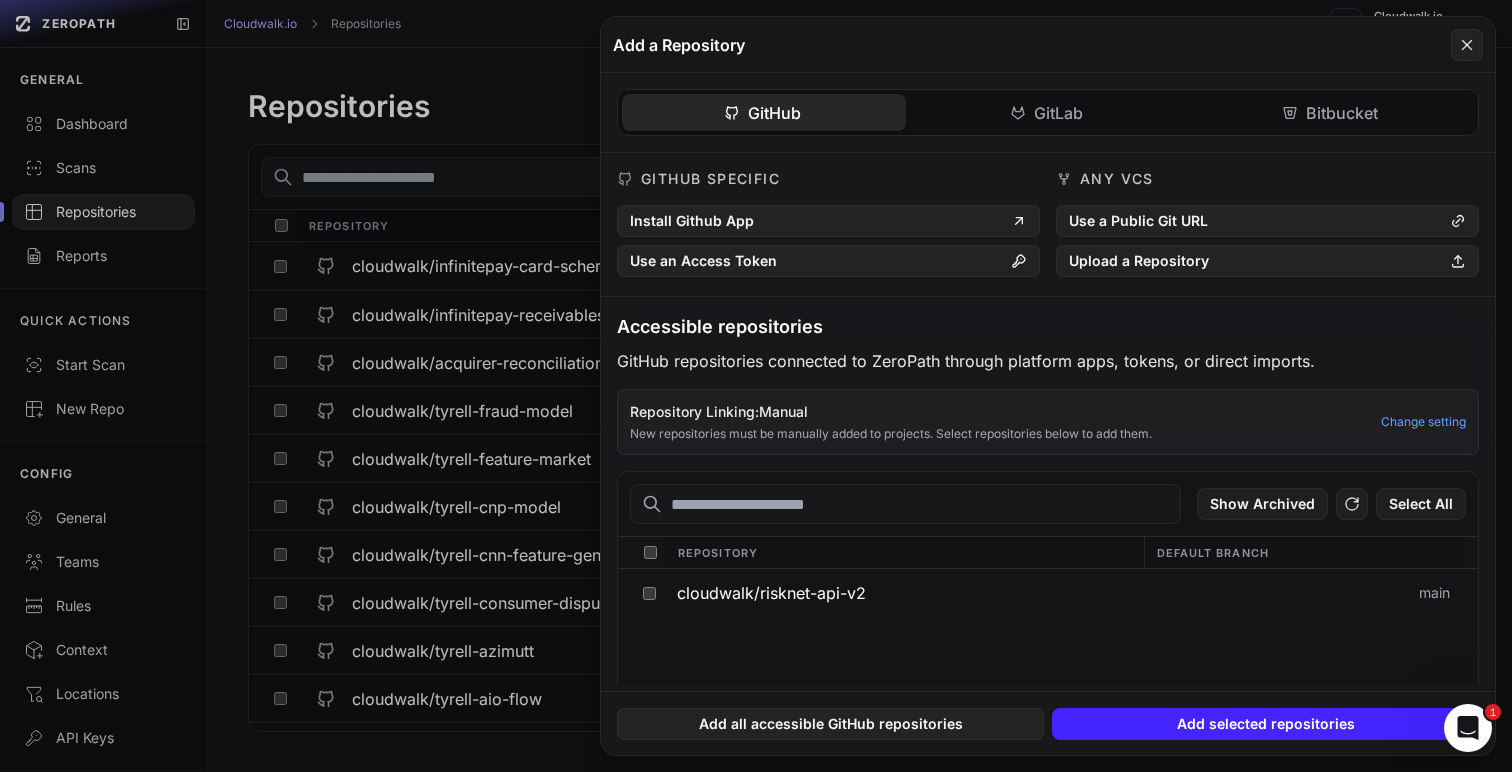 click 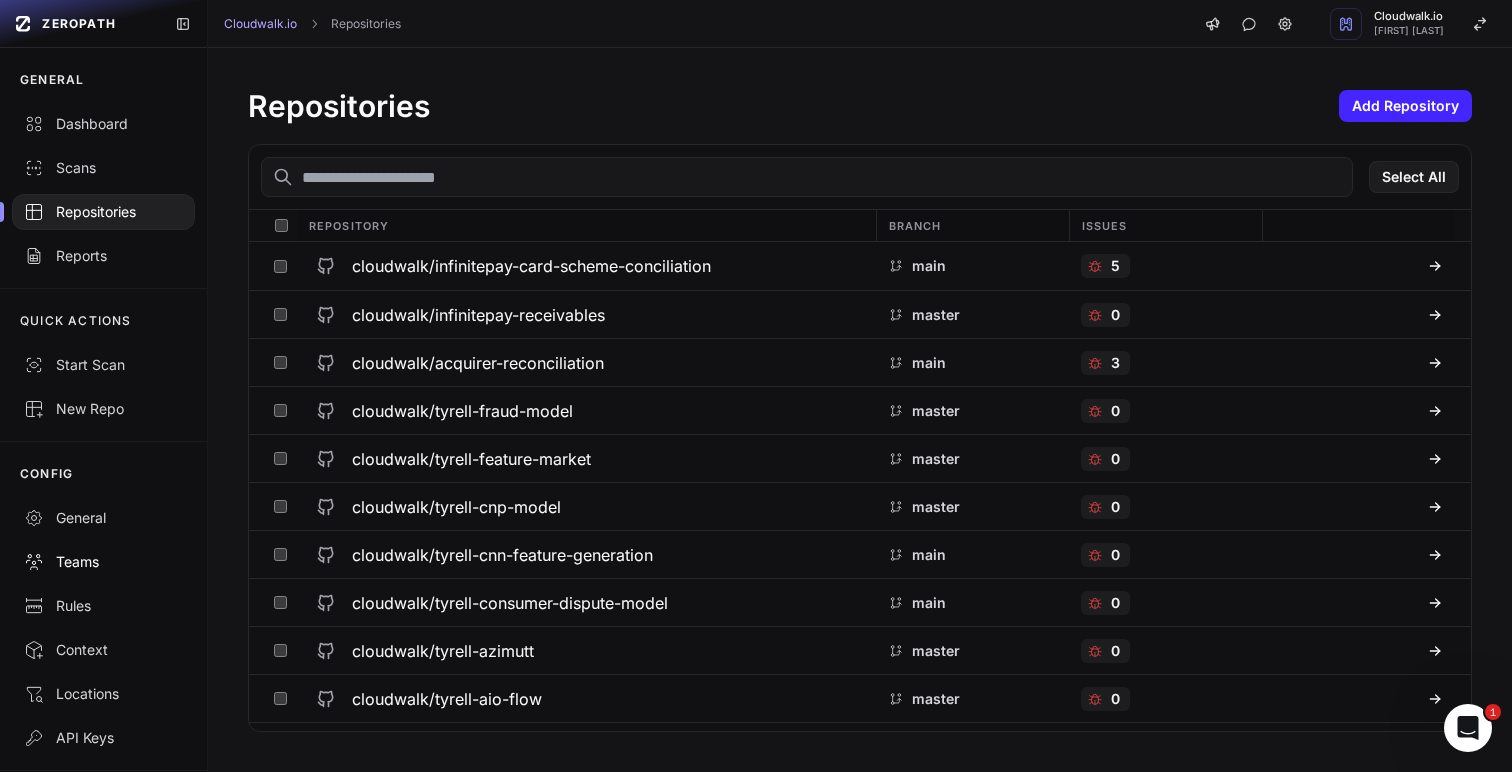 click on "Teams" at bounding box center (103, 562) 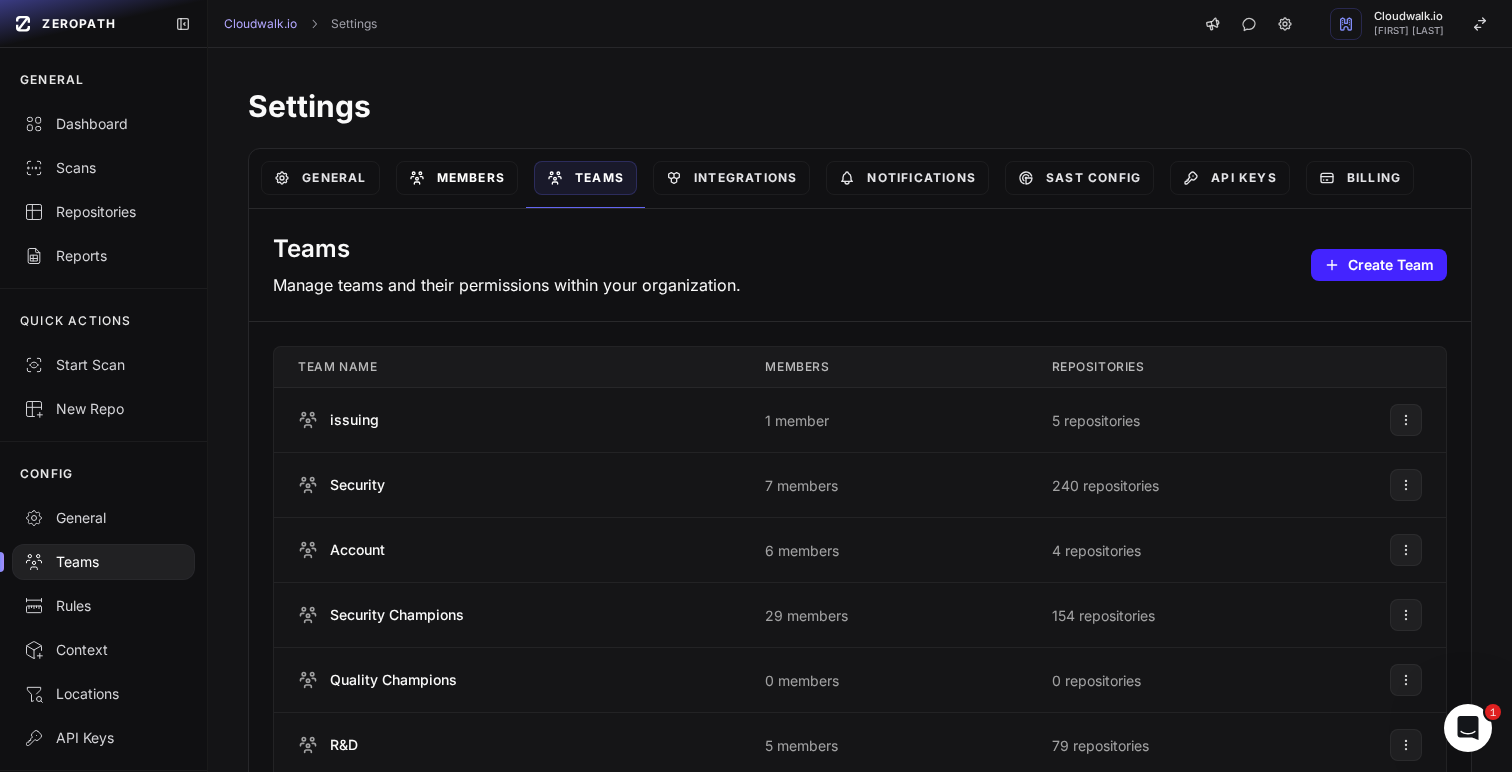 click on "Members" at bounding box center (457, 178) 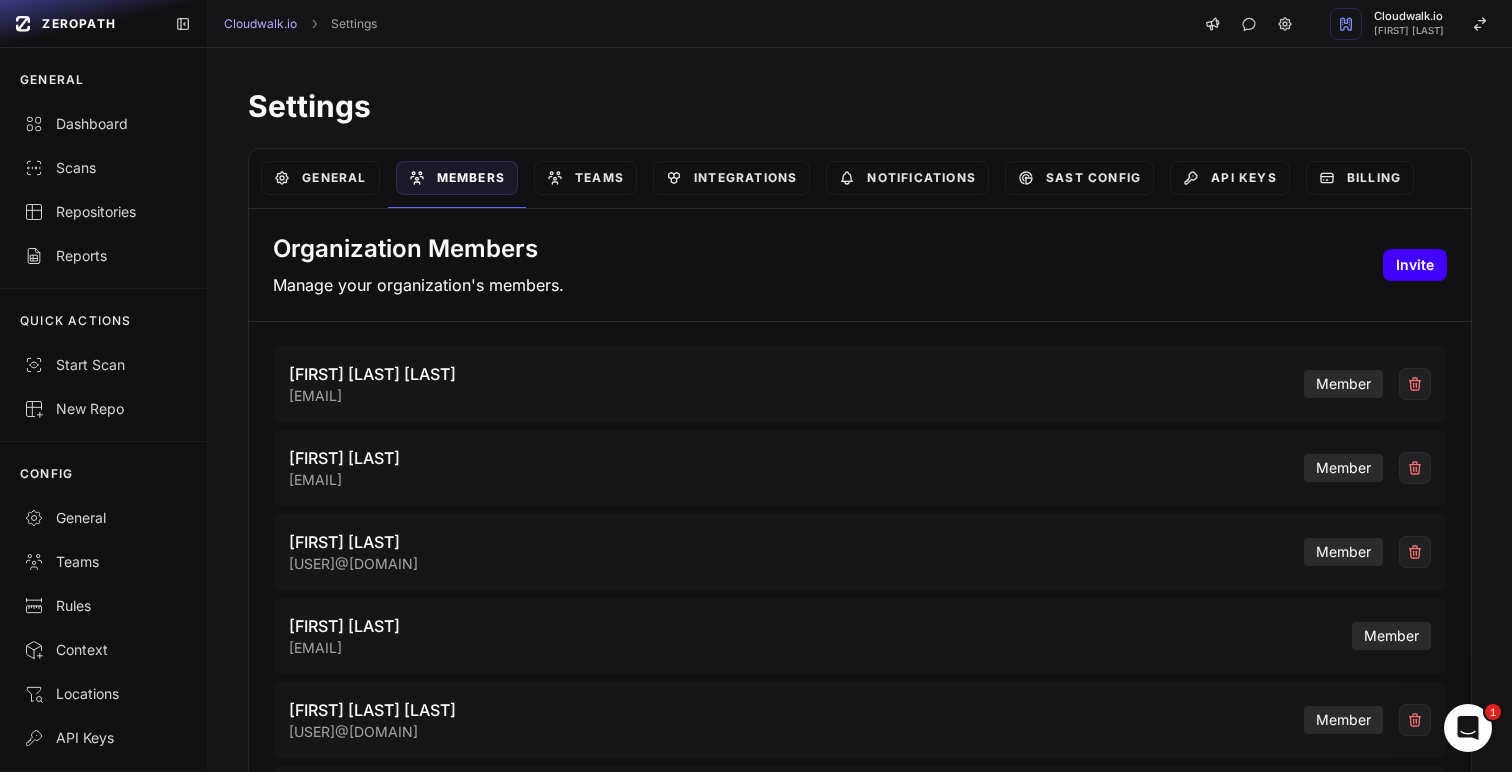 click on "Invite" at bounding box center [1415, 265] 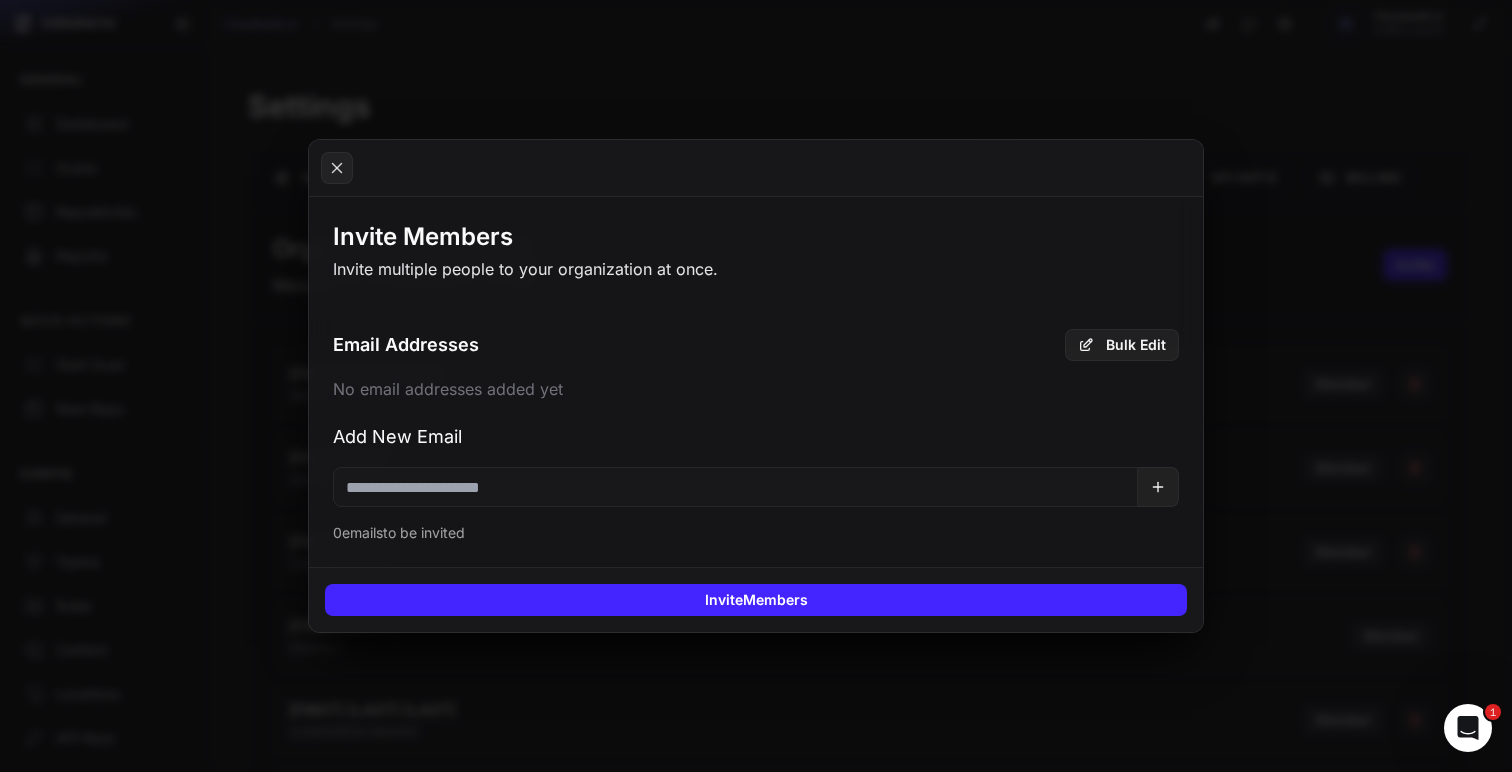 click at bounding box center [735, 487] 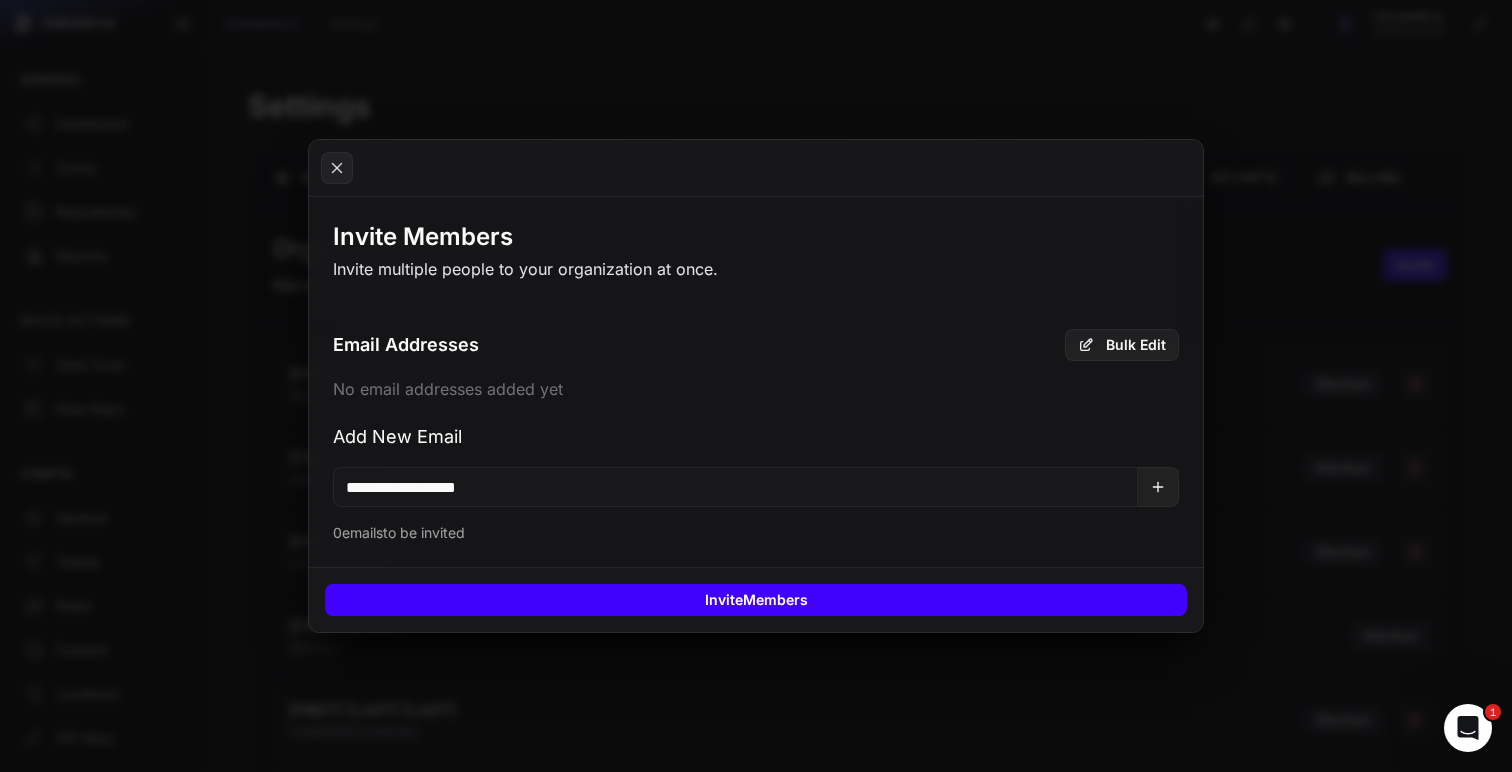 type on "**********" 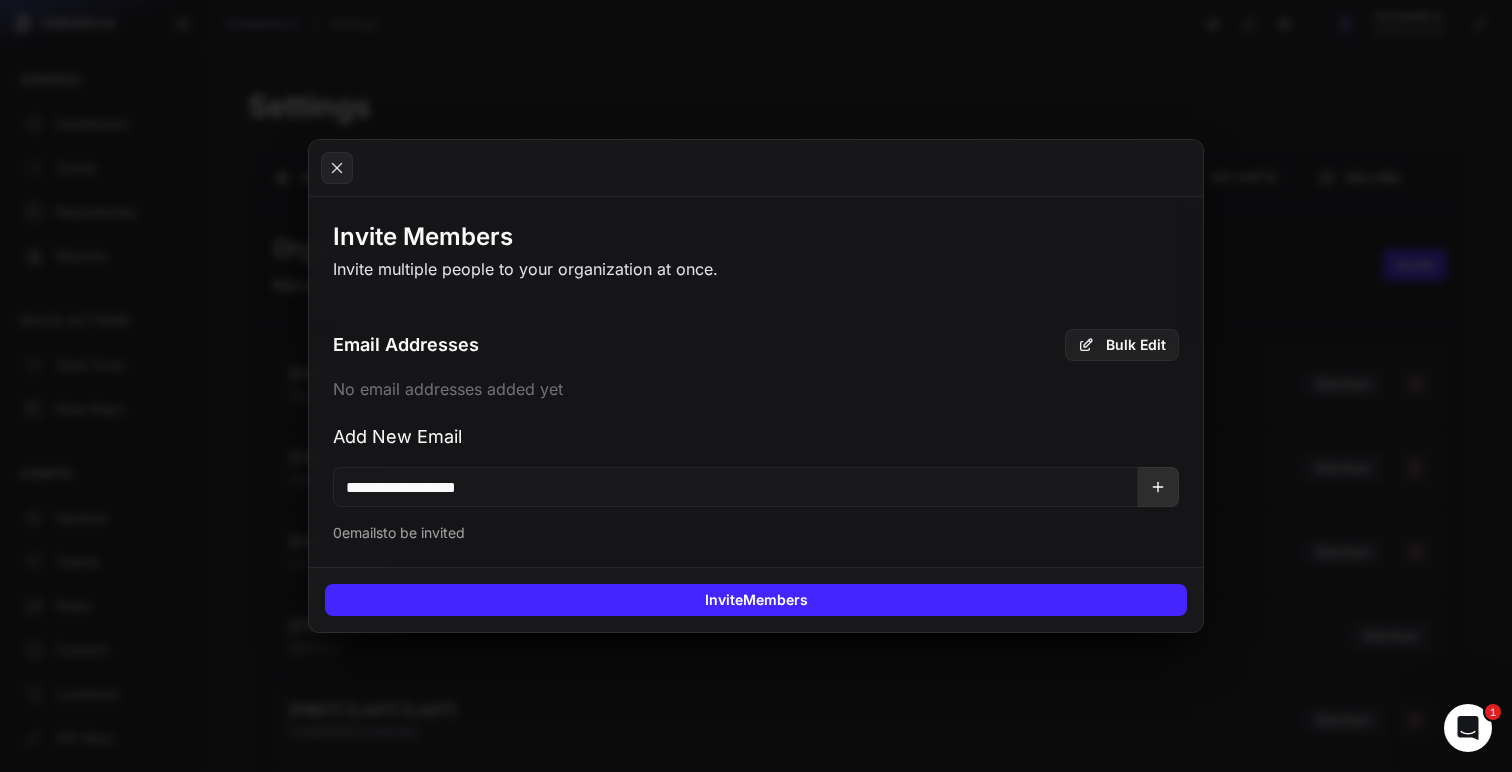 click 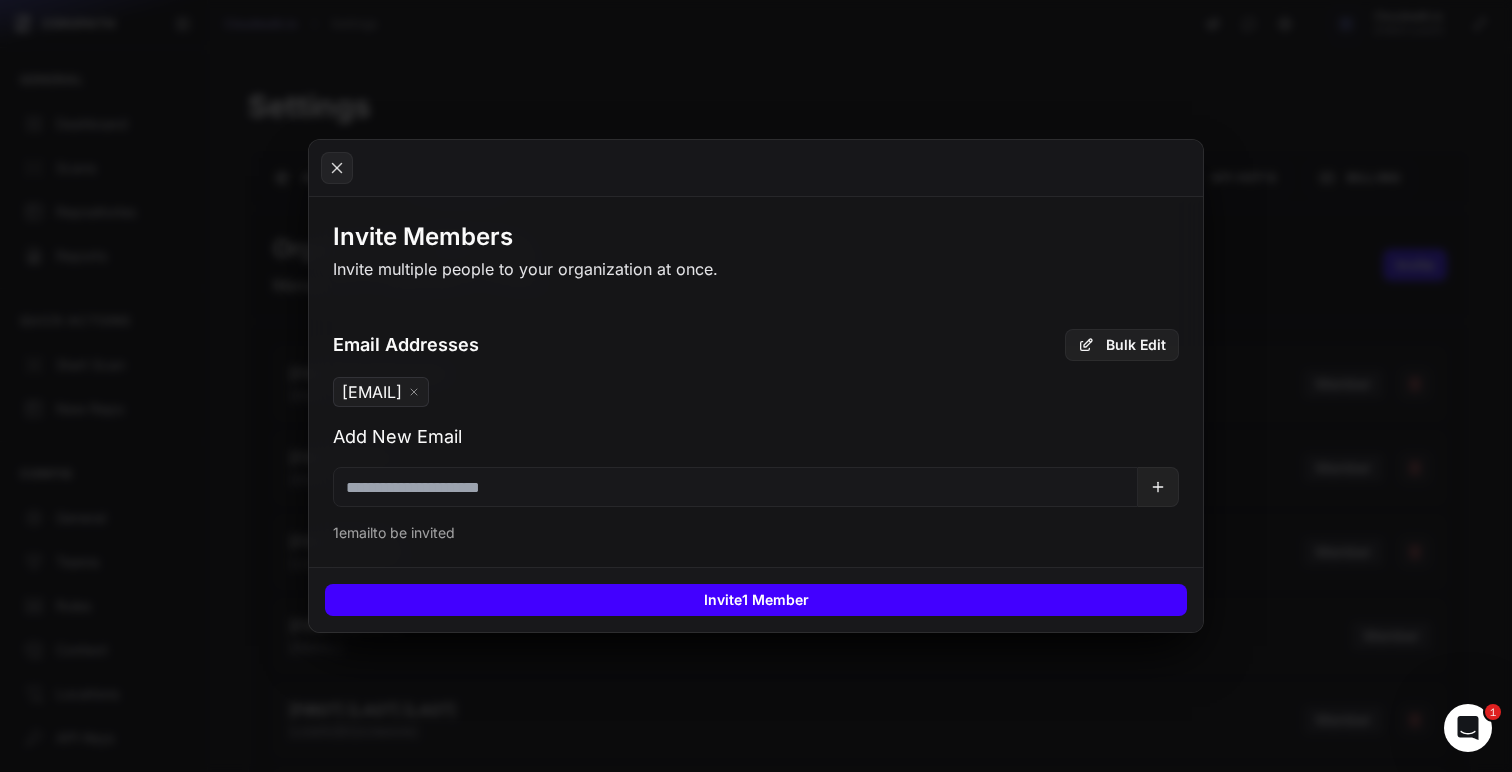 click on "Invite  1 Member" at bounding box center [756, 600] 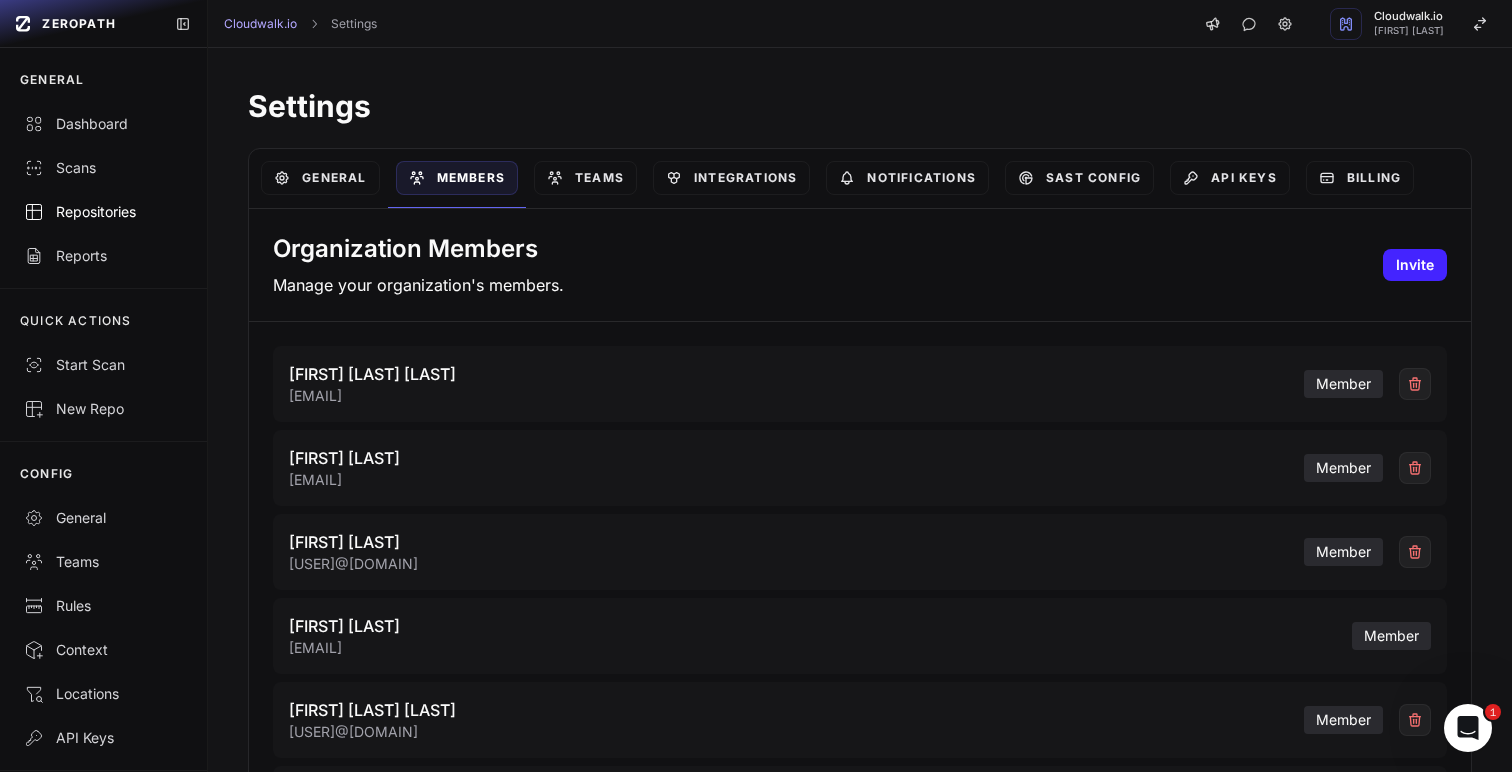 click on "Repositories" at bounding box center (103, 212) 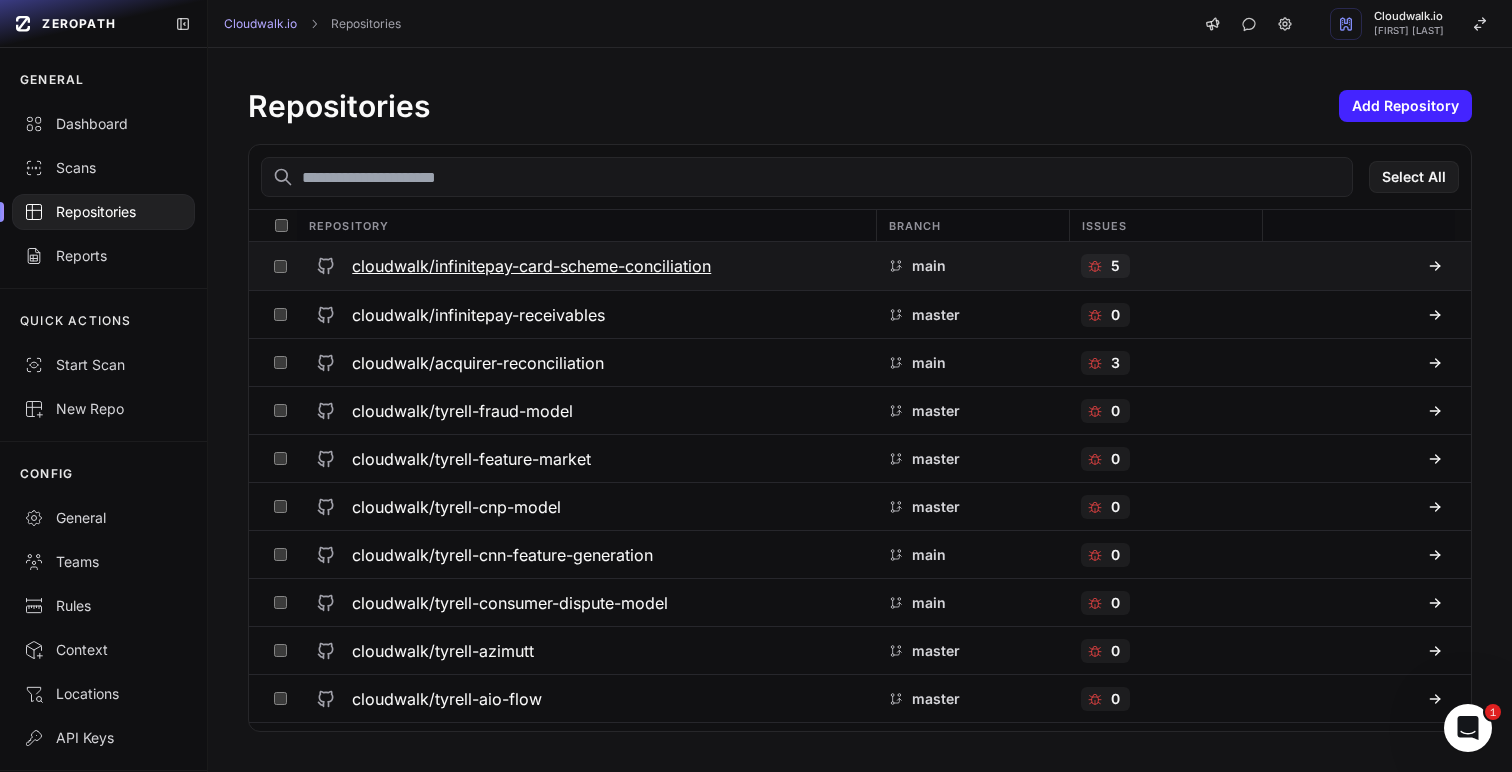 click on "cloudwalk/infinitepay-card-scheme-conciliation" at bounding box center (531, 266) 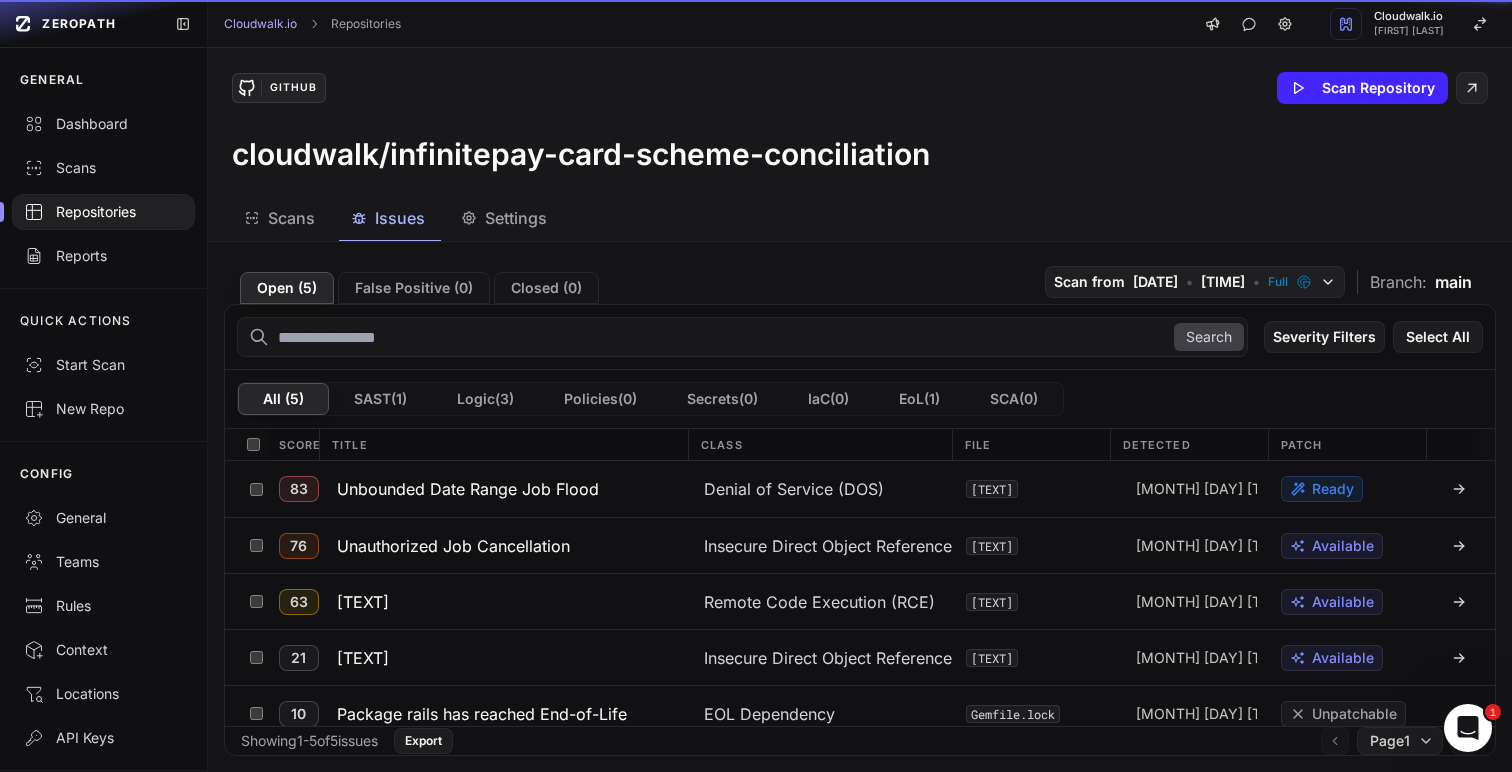 click on "Issues" at bounding box center [400, 218] 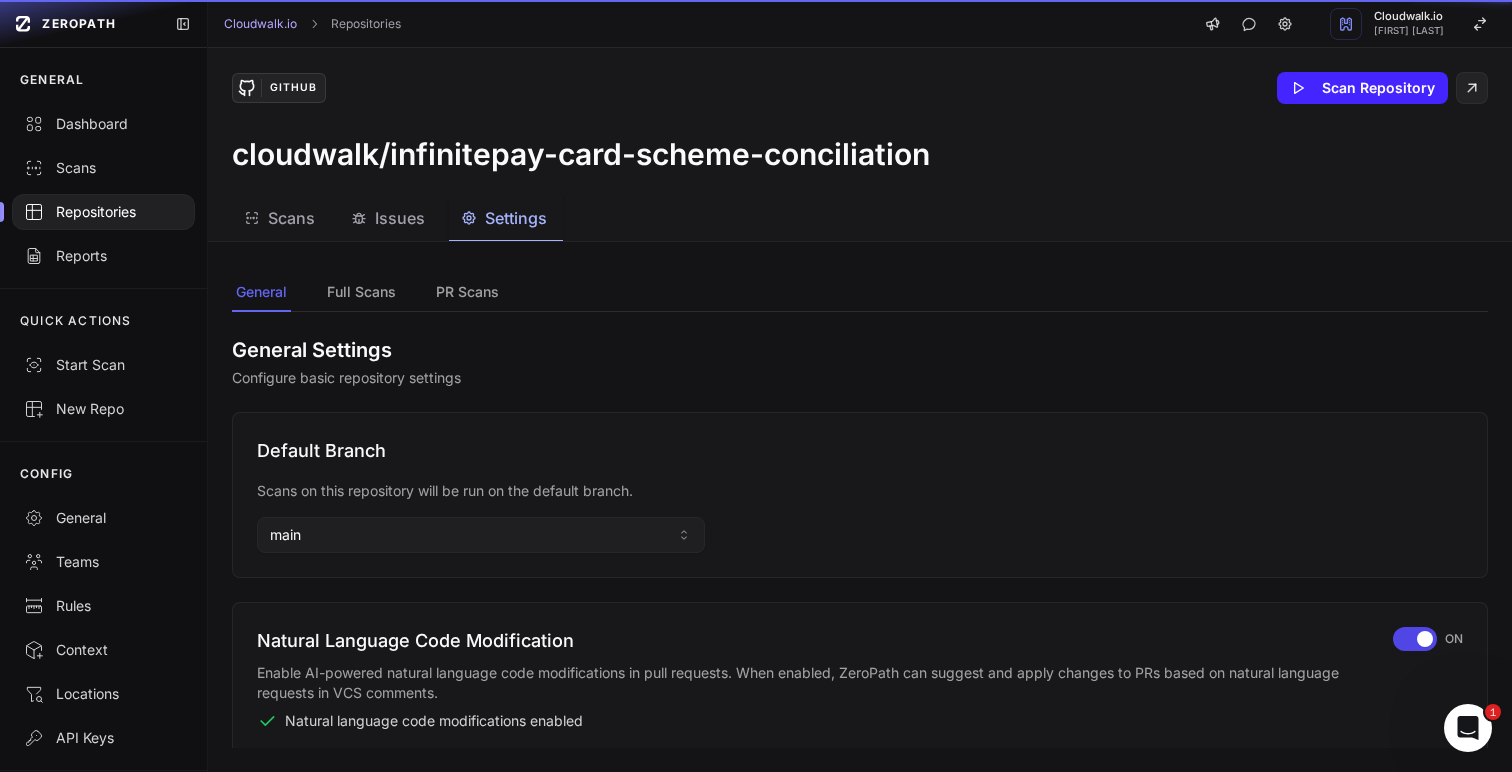 click on "Settings" at bounding box center [516, 218] 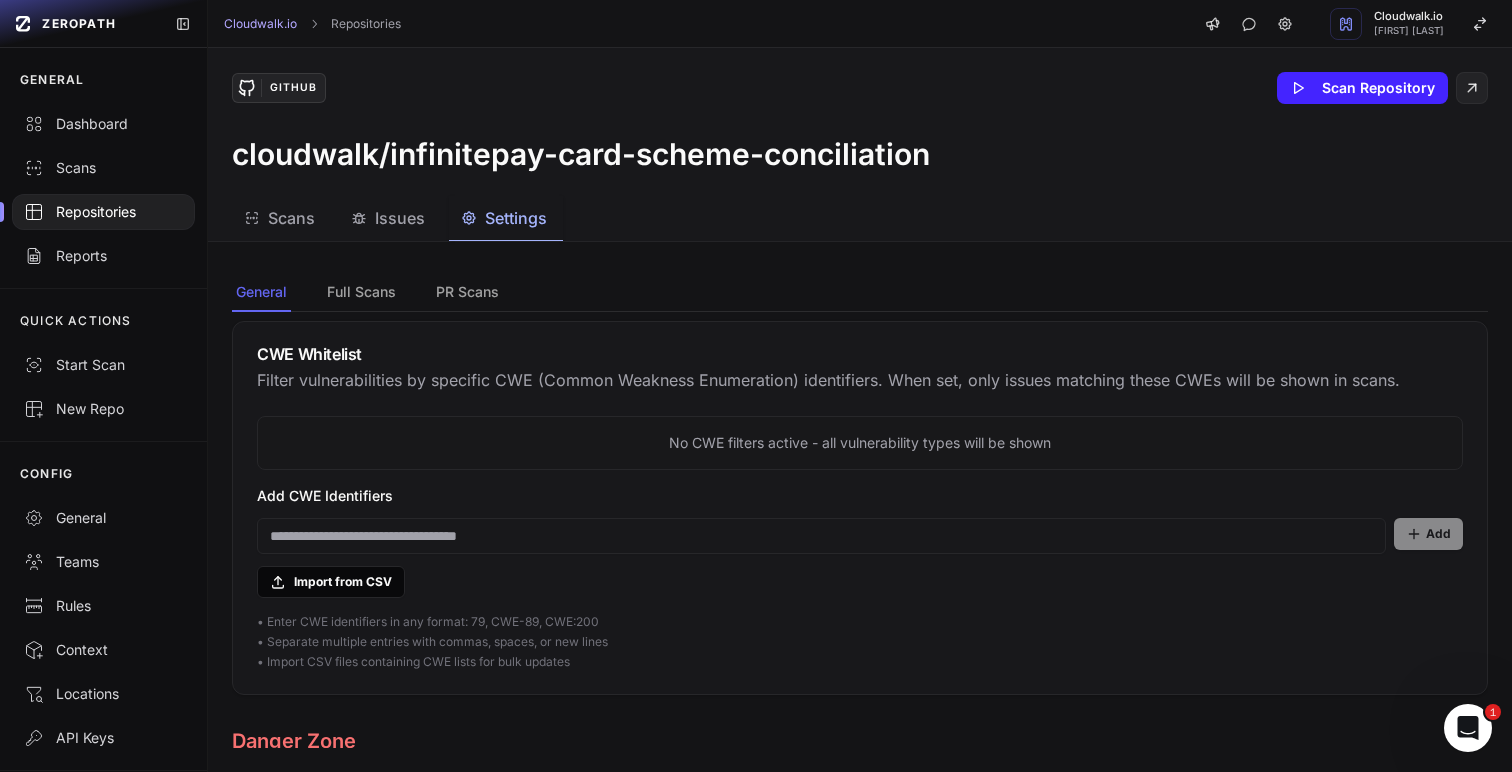 scroll, scrollTop: 1796, scrollLeft: 0, axis: vertical 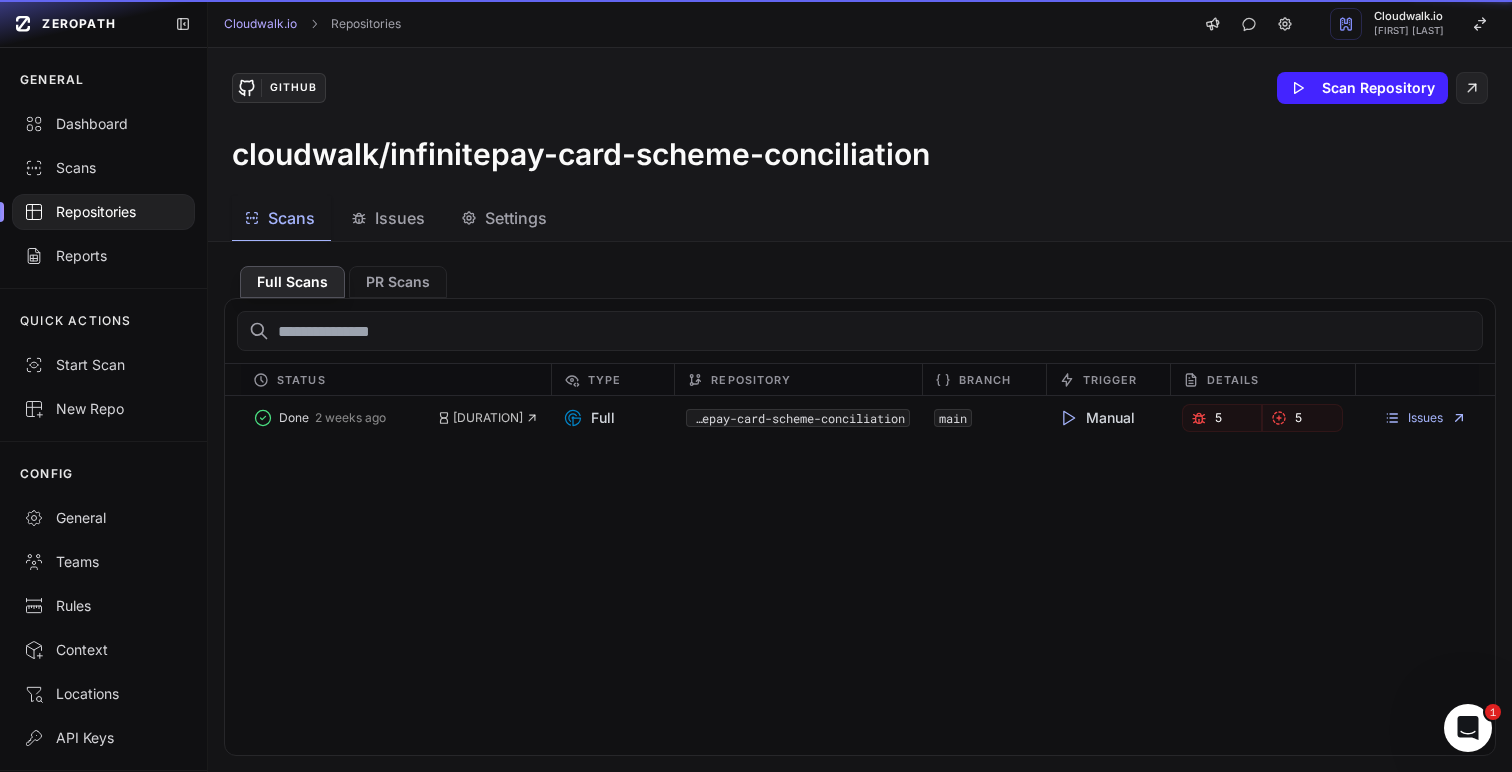 click on "Scans" at bounding box center (291, 218) 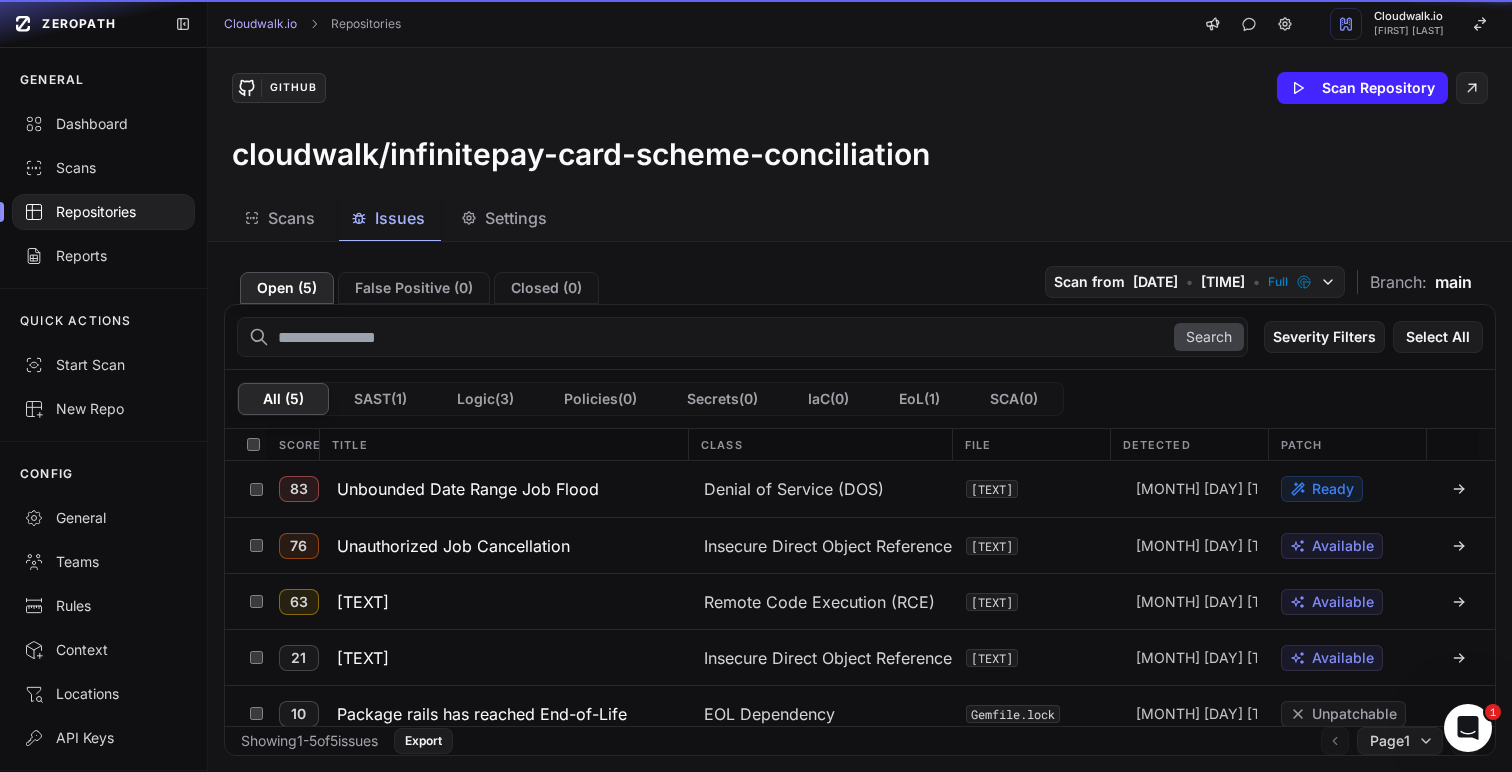 click on "Issues" at bounding box center (400, 218) 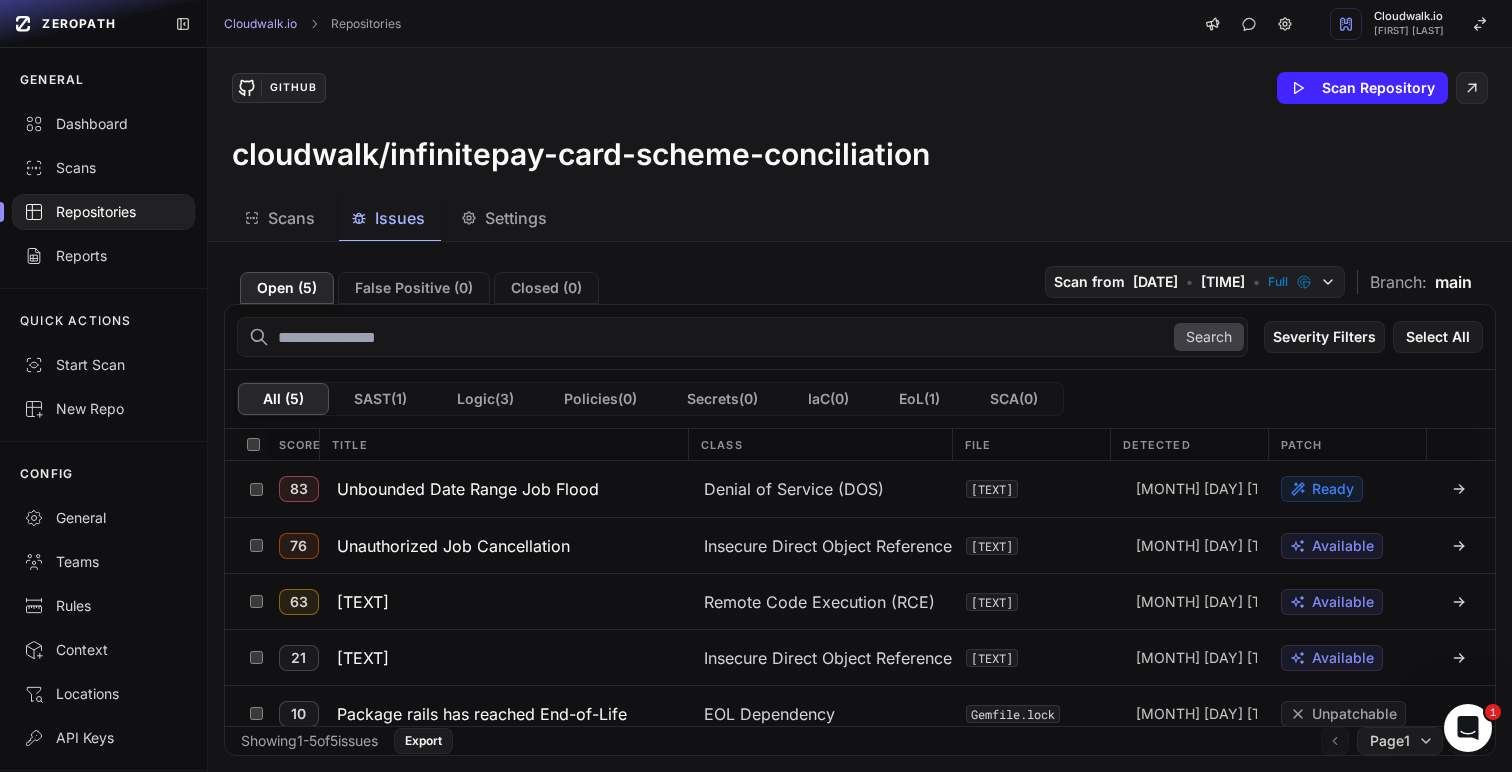 click on "Settings" at bounding box center [516, 218] 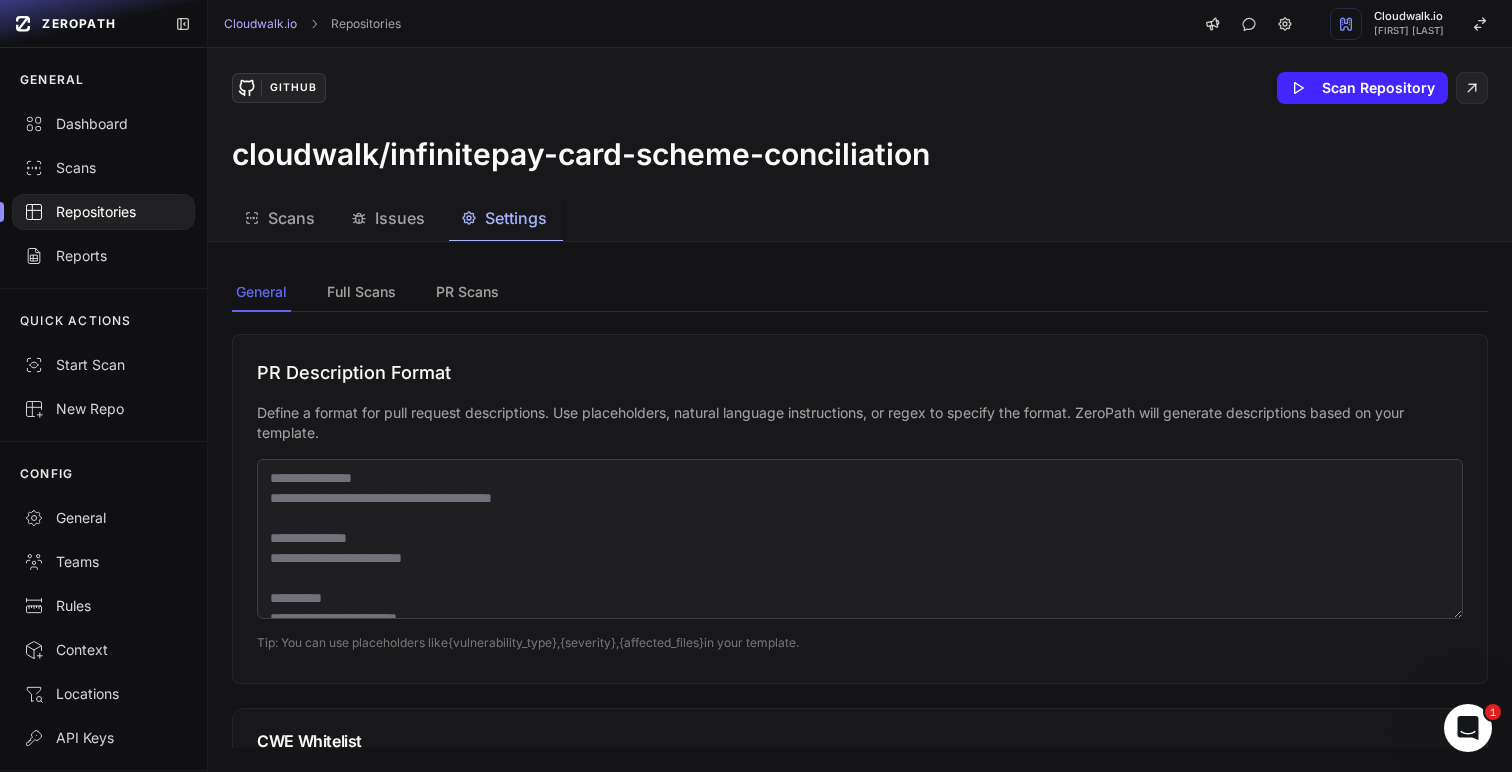 scroll, scrollTop: 1209, scrollLeft: 0, axis: vertical 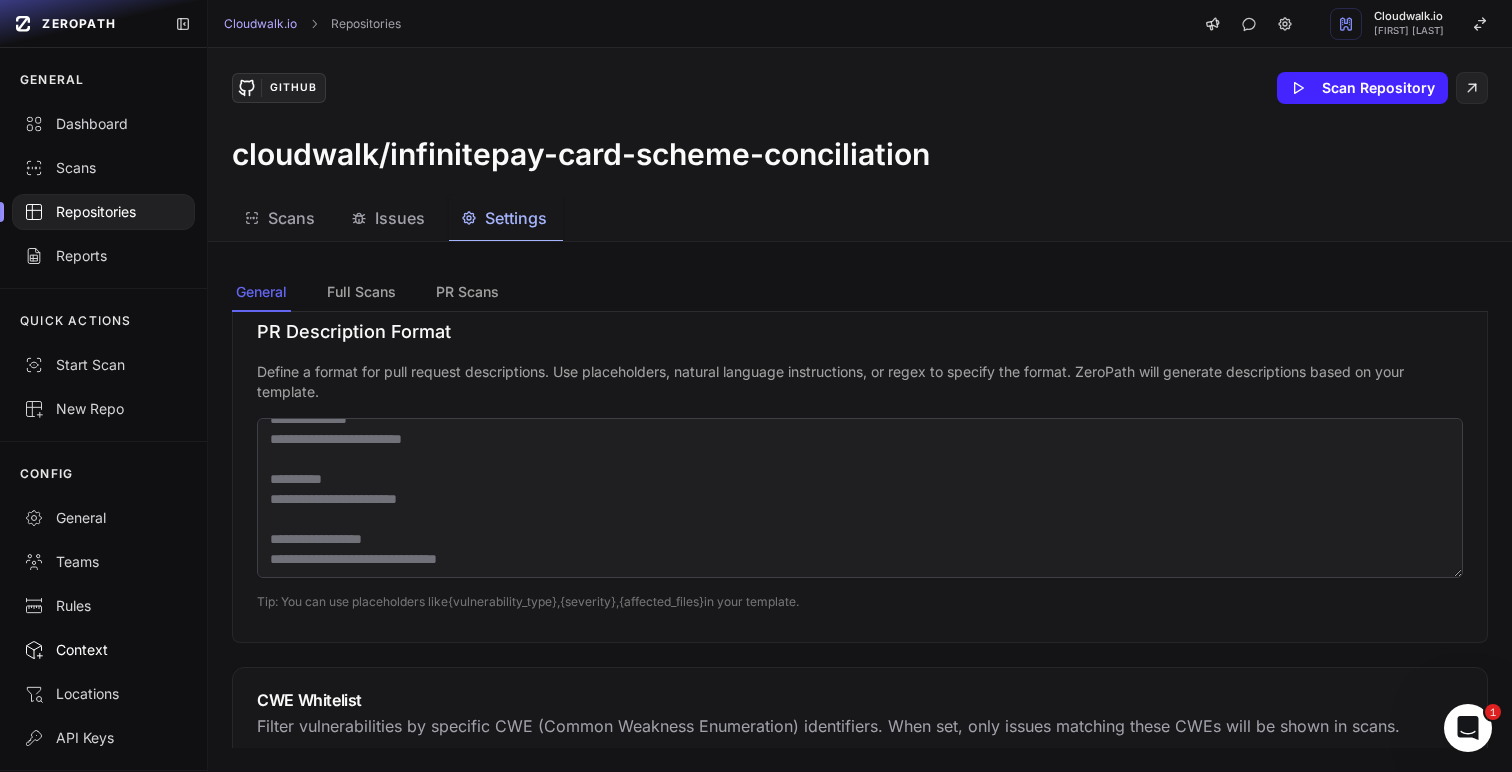 click on "Context" at bounding box center [103, 650] 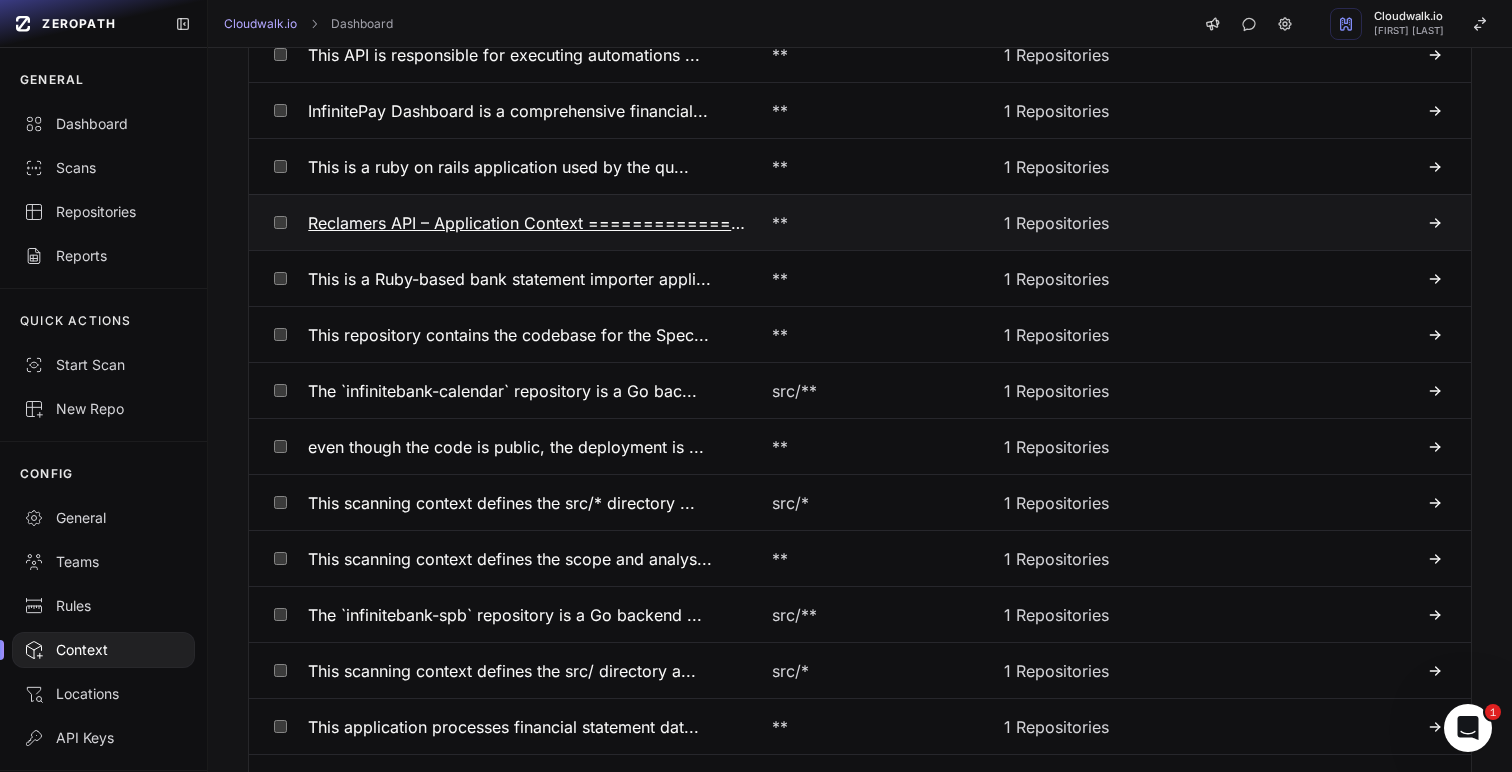 scroll, scrollTop: 0, scrollLeft: 0, axis: both 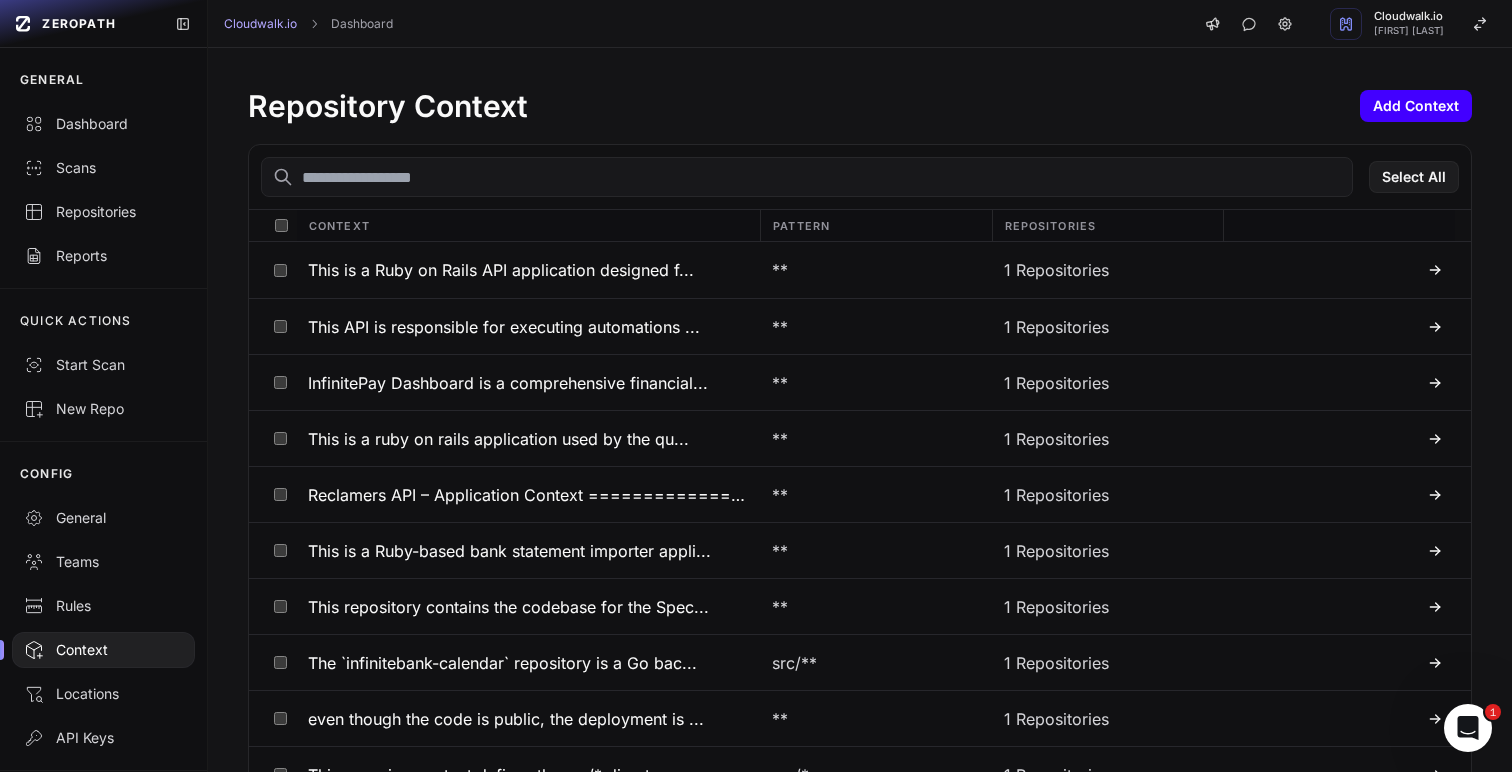 click on "Add Context" at bounding box center (1416, 106) 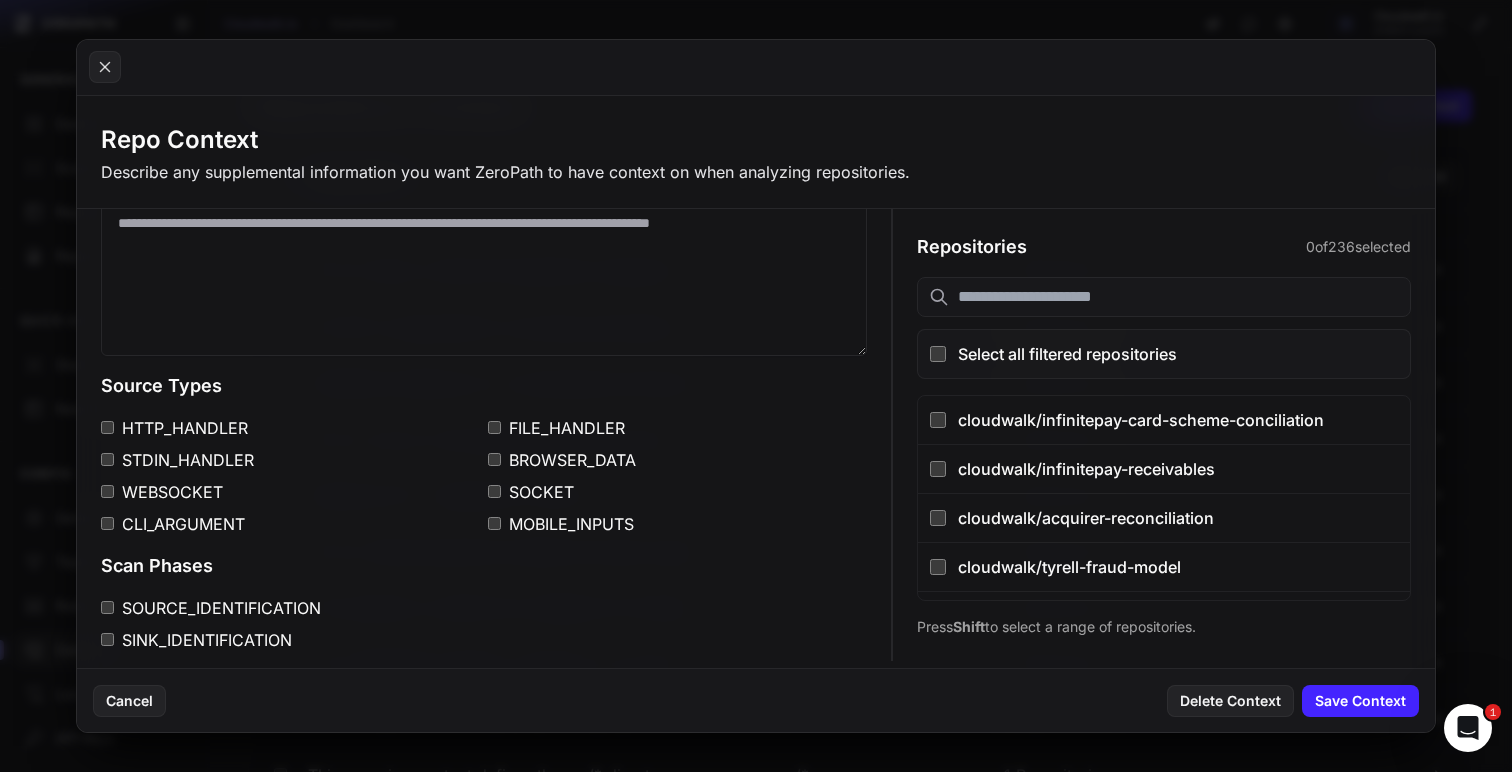 scroll, scrollTop: 0, scrollLeft: 0, axis: both 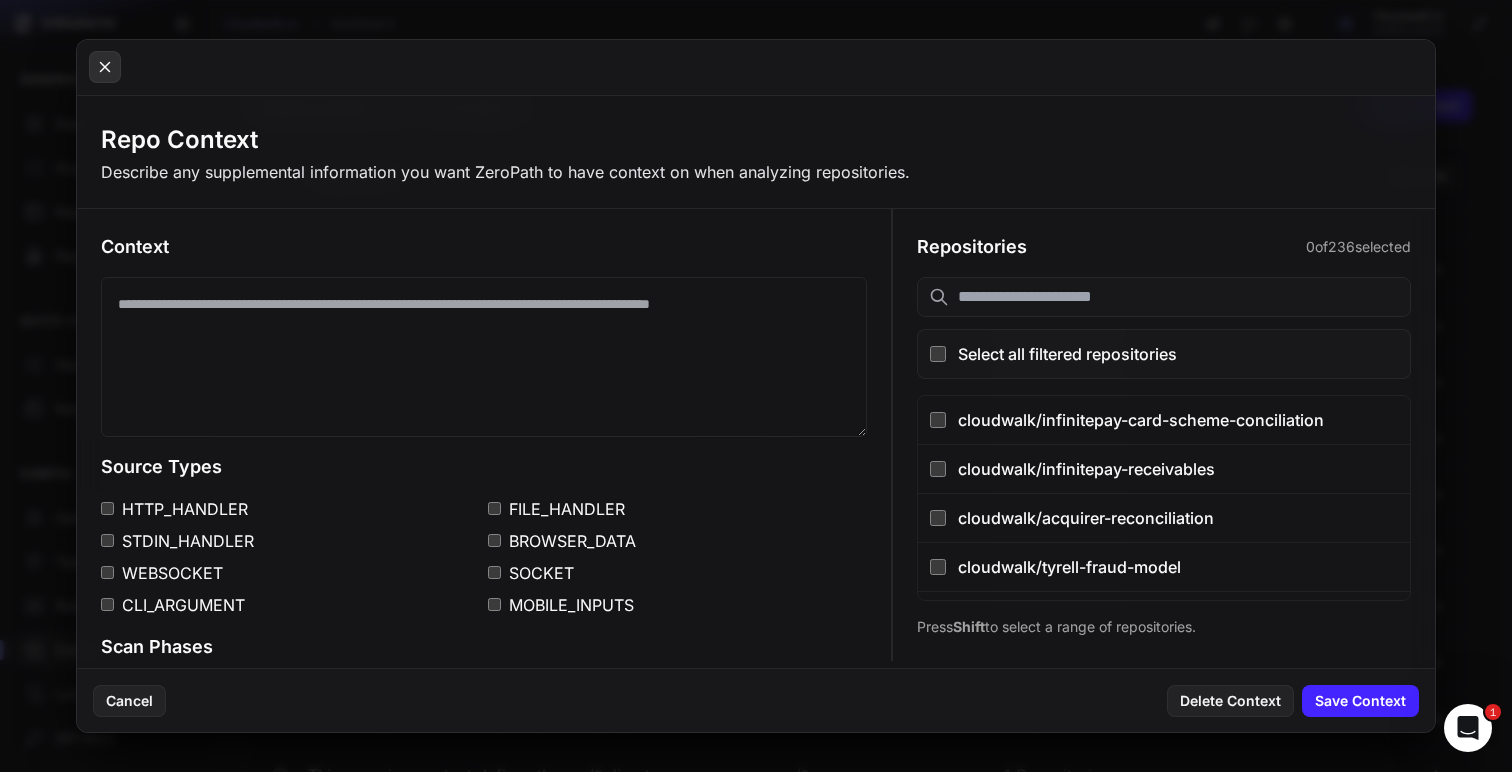 click 